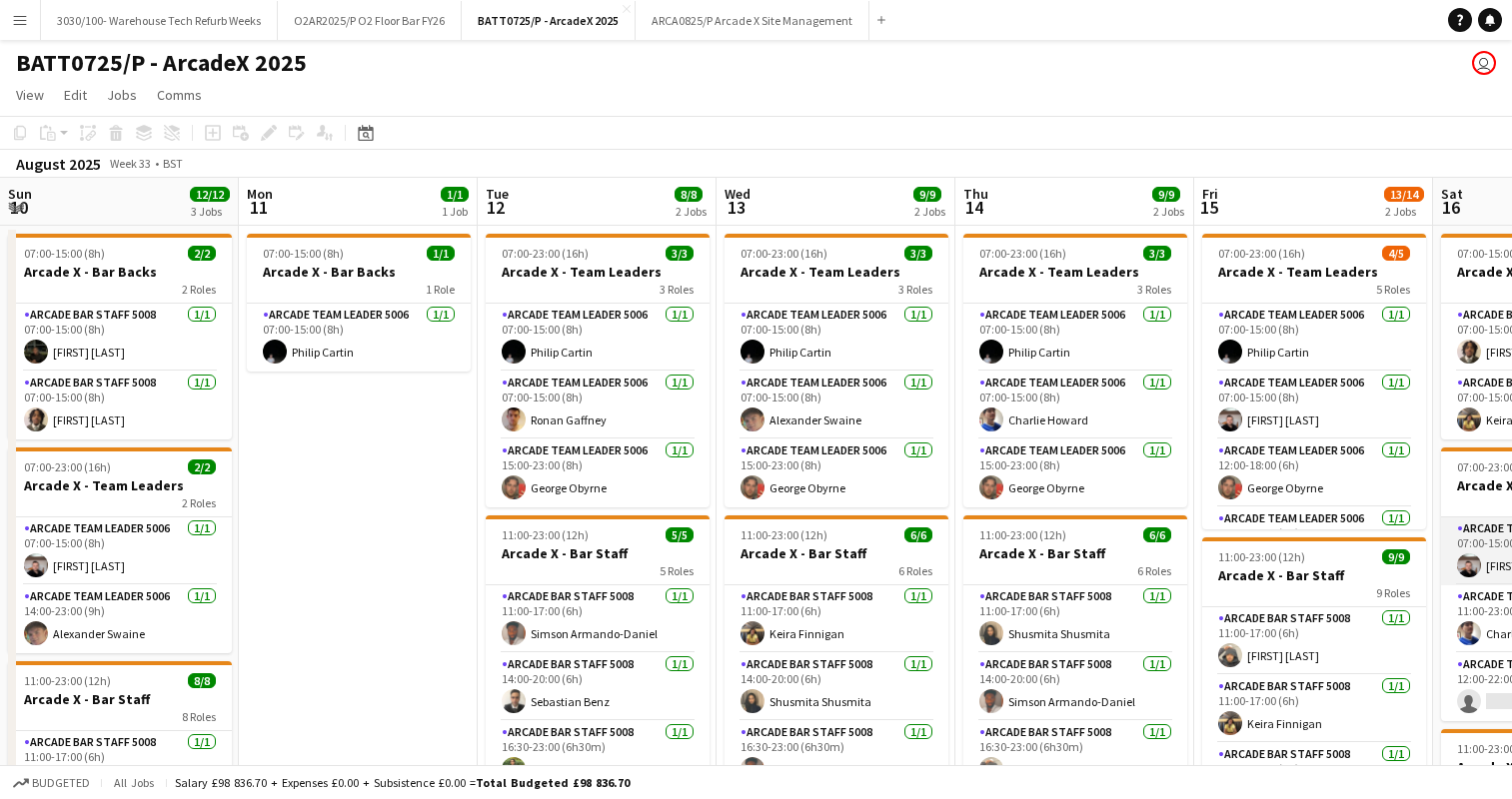 scroll, scrollTop: 0, scrollLeft: 0, axis: both 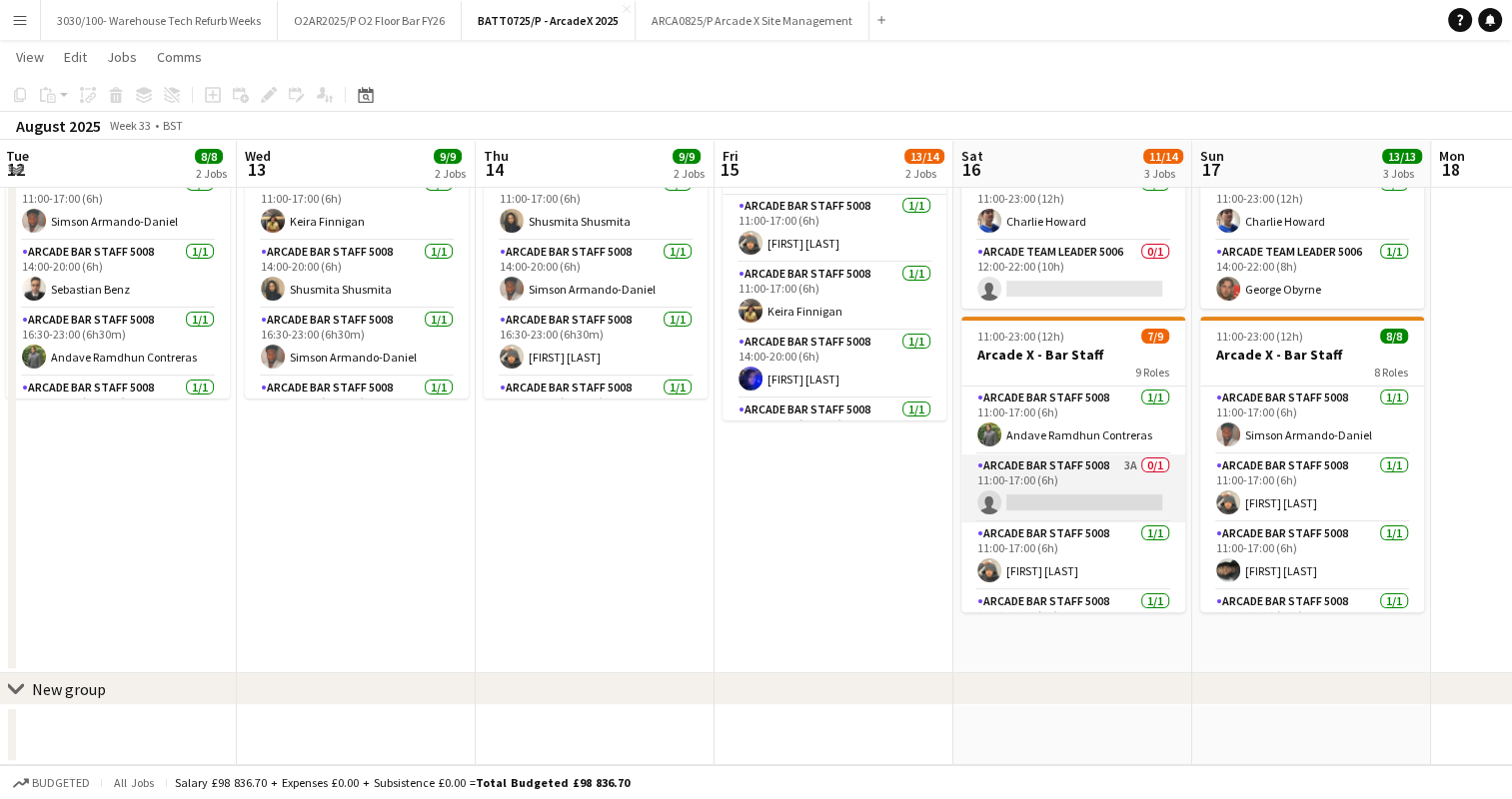 click on "Arcade Bar Staff 5008   3A   0/1   11:00-17:00 (6h)
single-neutral-actions" at bounding box center (1073, 488) 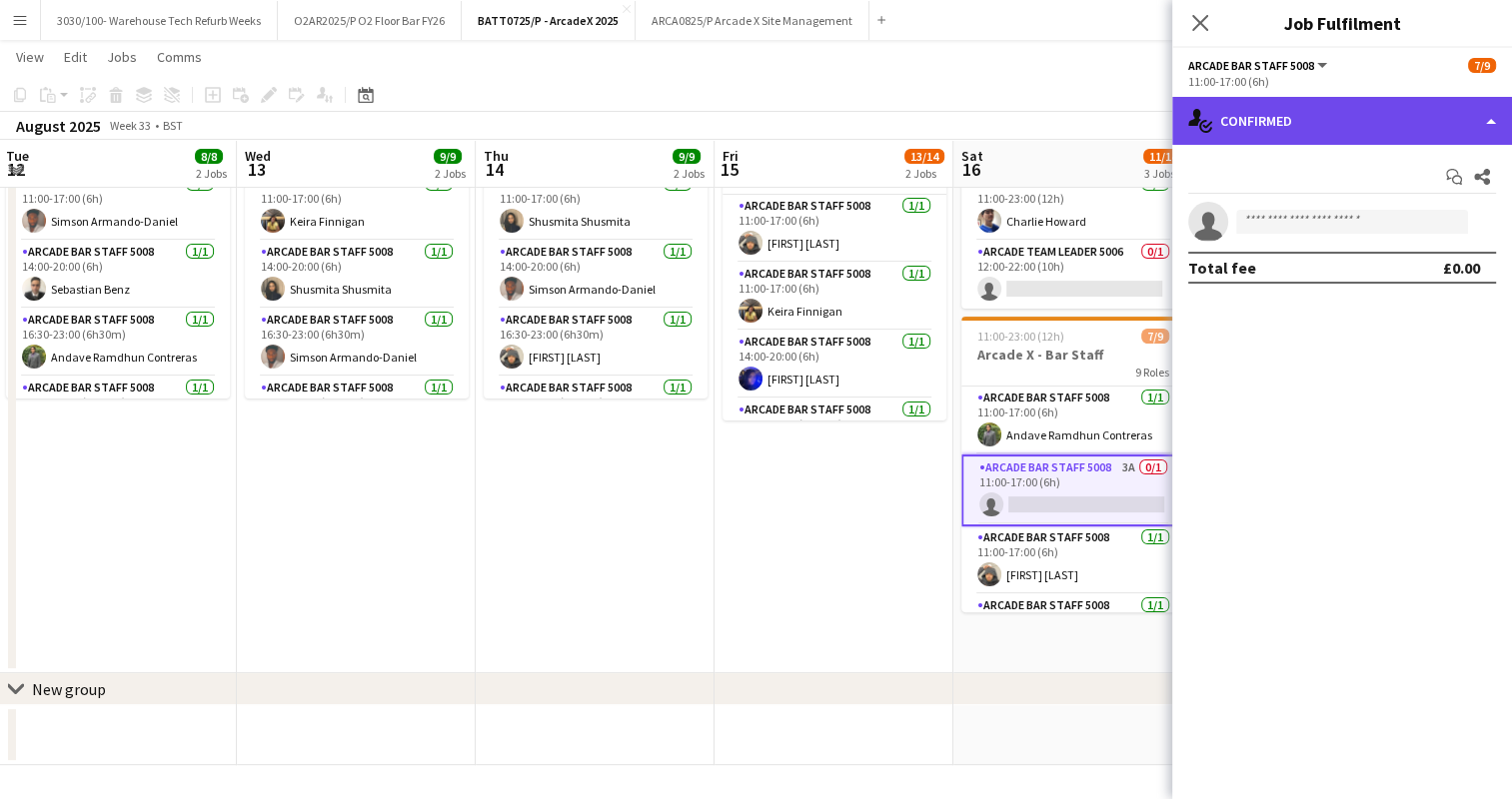 click on "single-neutral-actions-check-2
Confirmed" 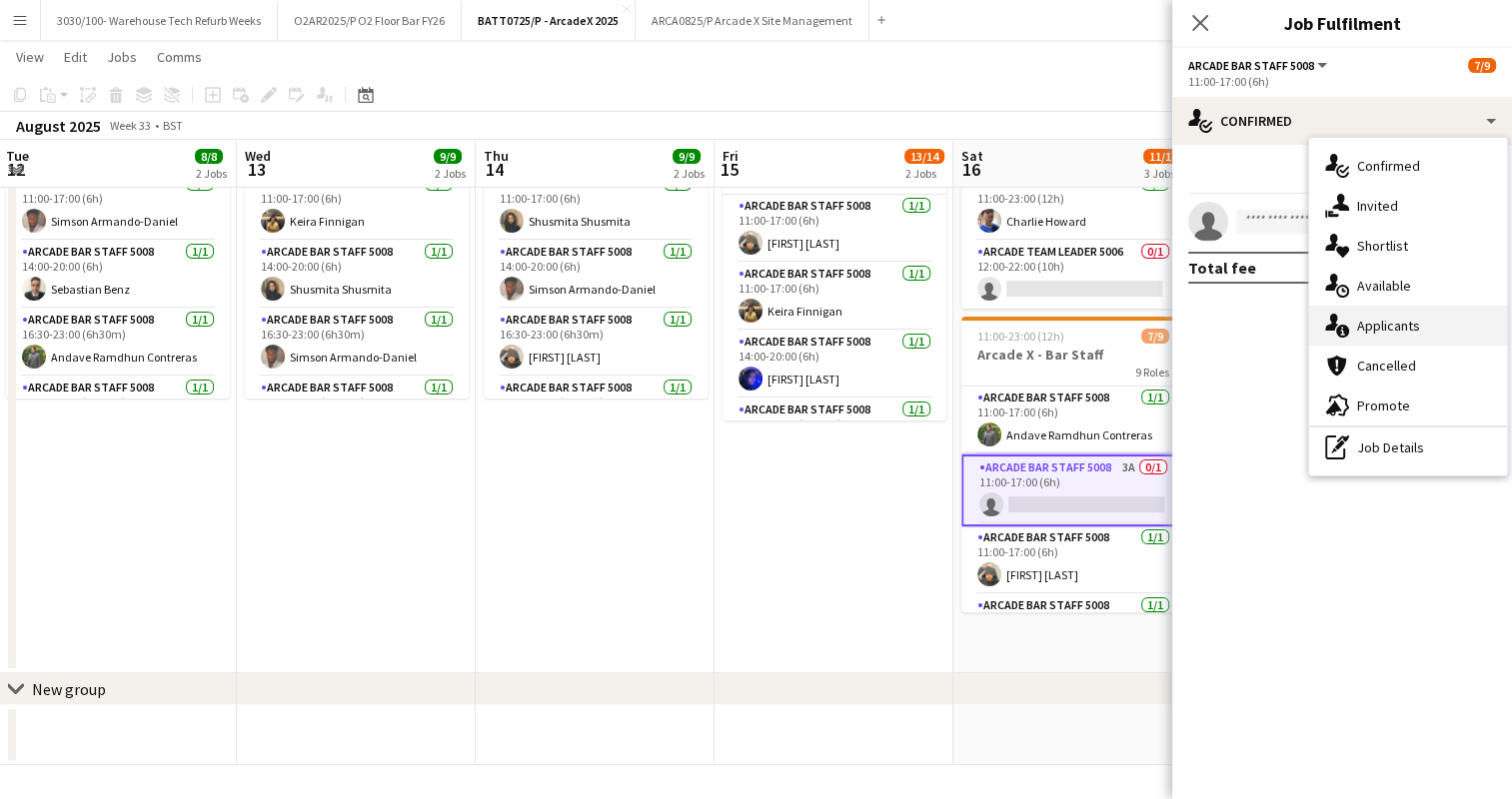 click on "single-neutral-actions-information
Applicants" at bounding box center (1408, 326) 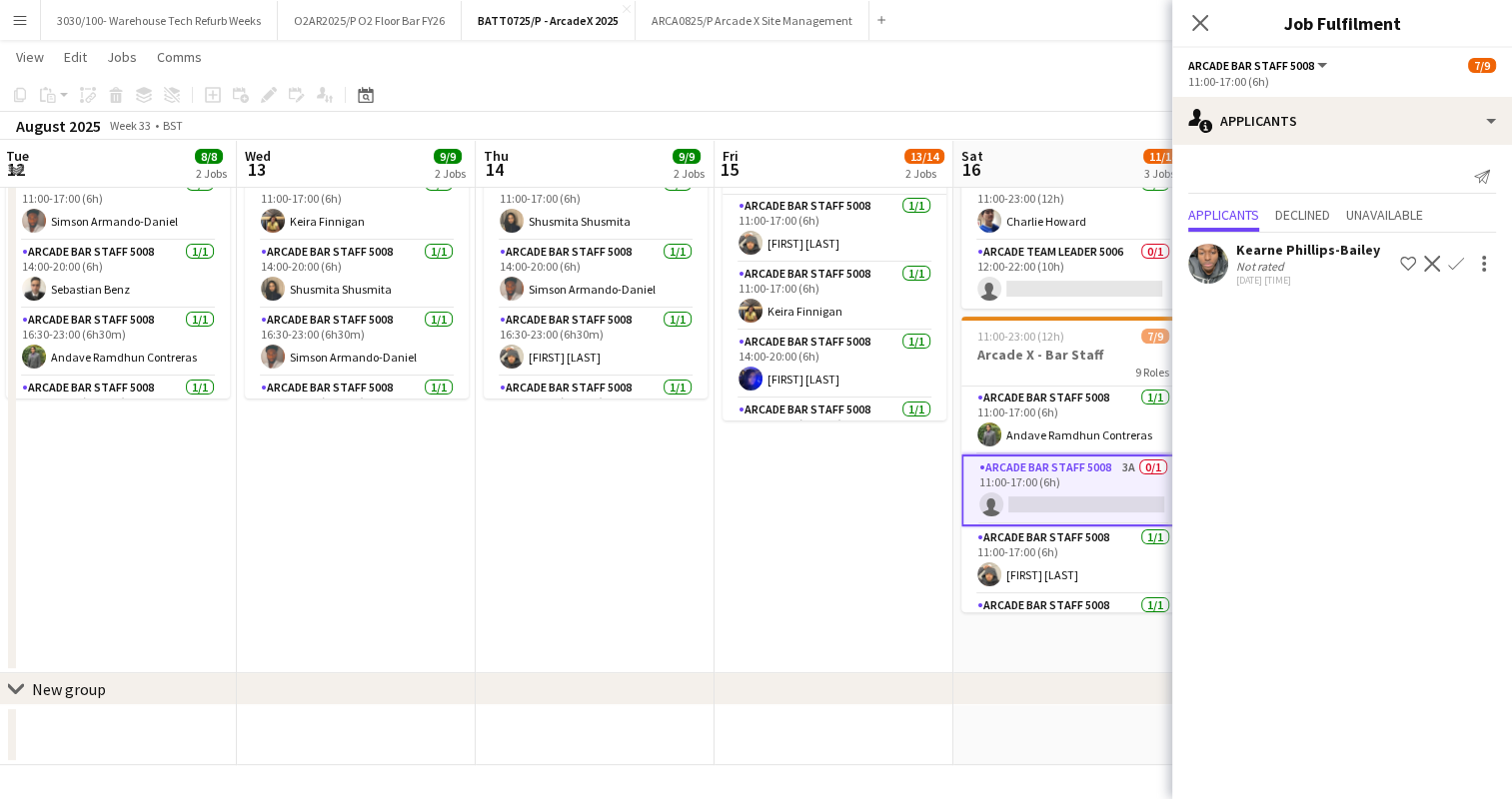 click on "Confirm" 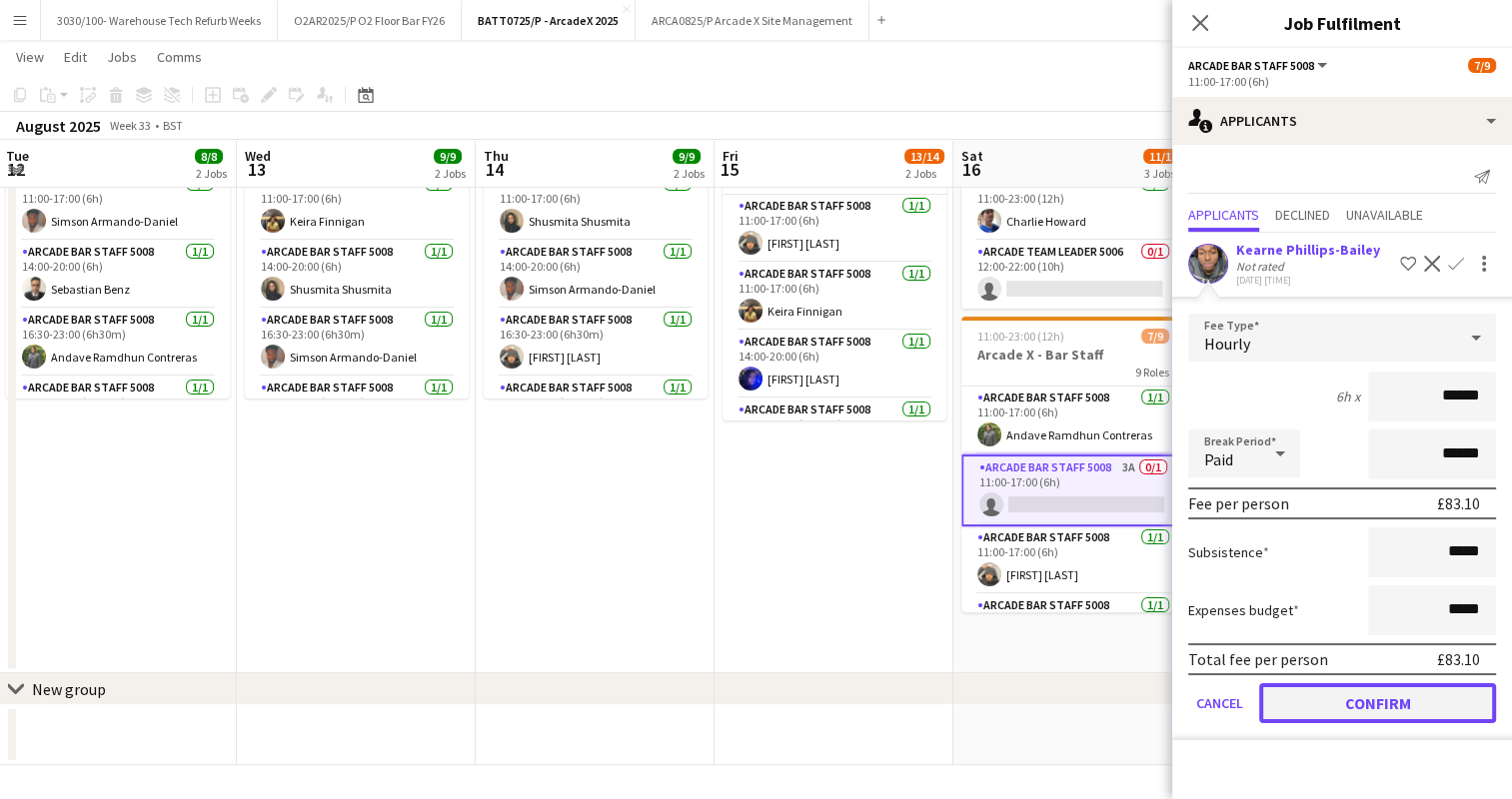 click on "Confirm" 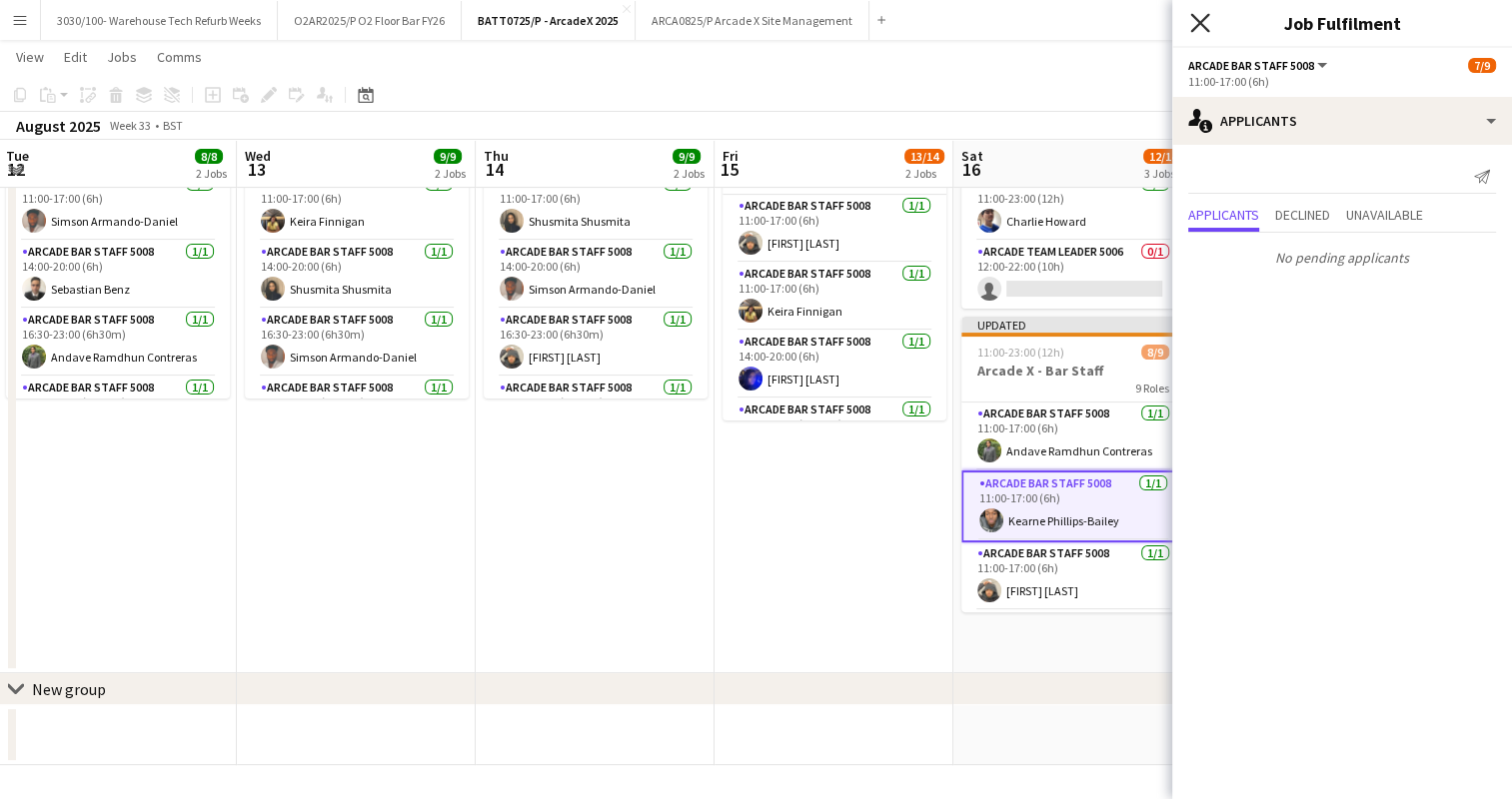 click 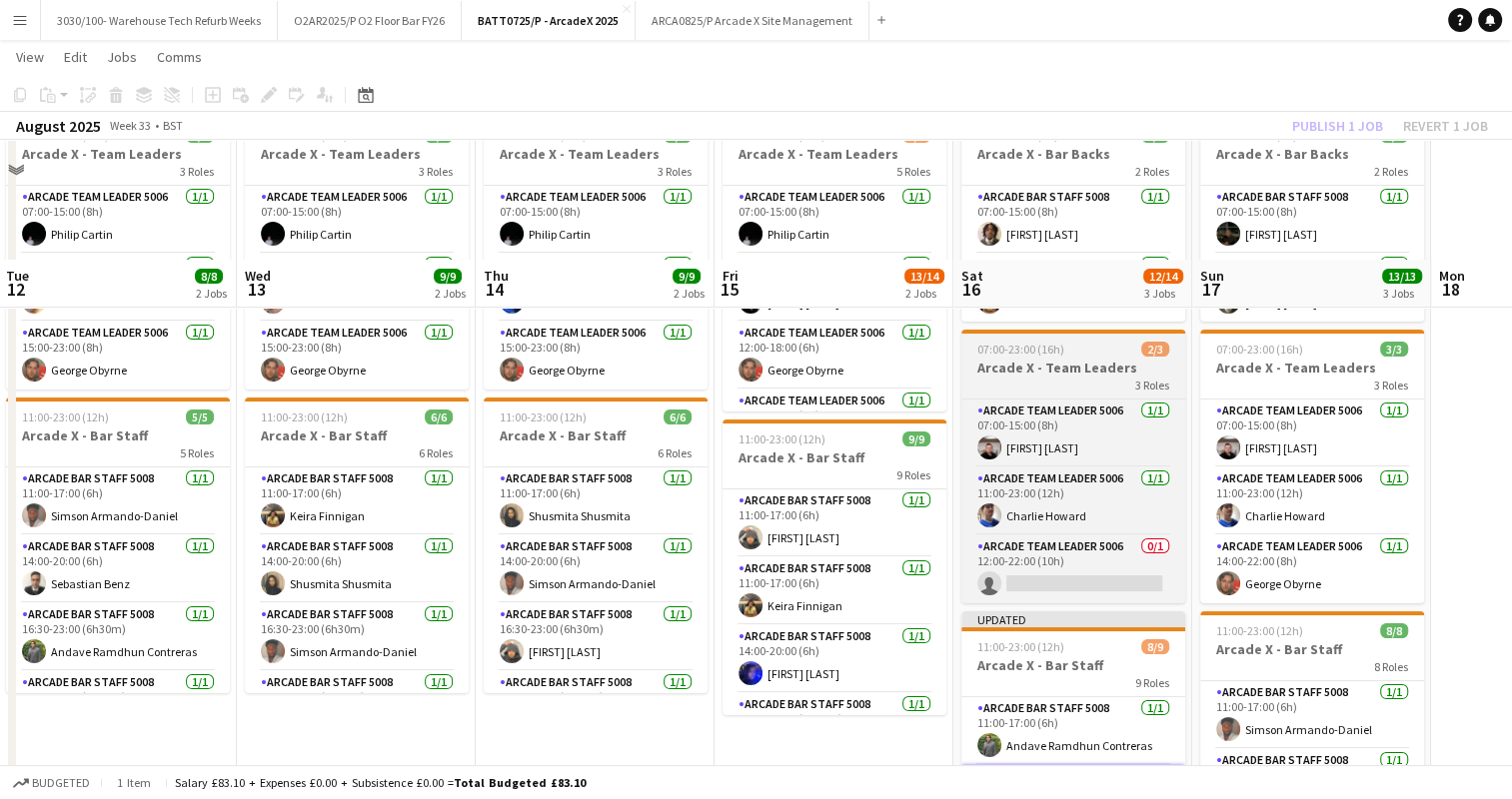 scroll, scrollTop: 111, scrollLeft: 0, axis: vertical 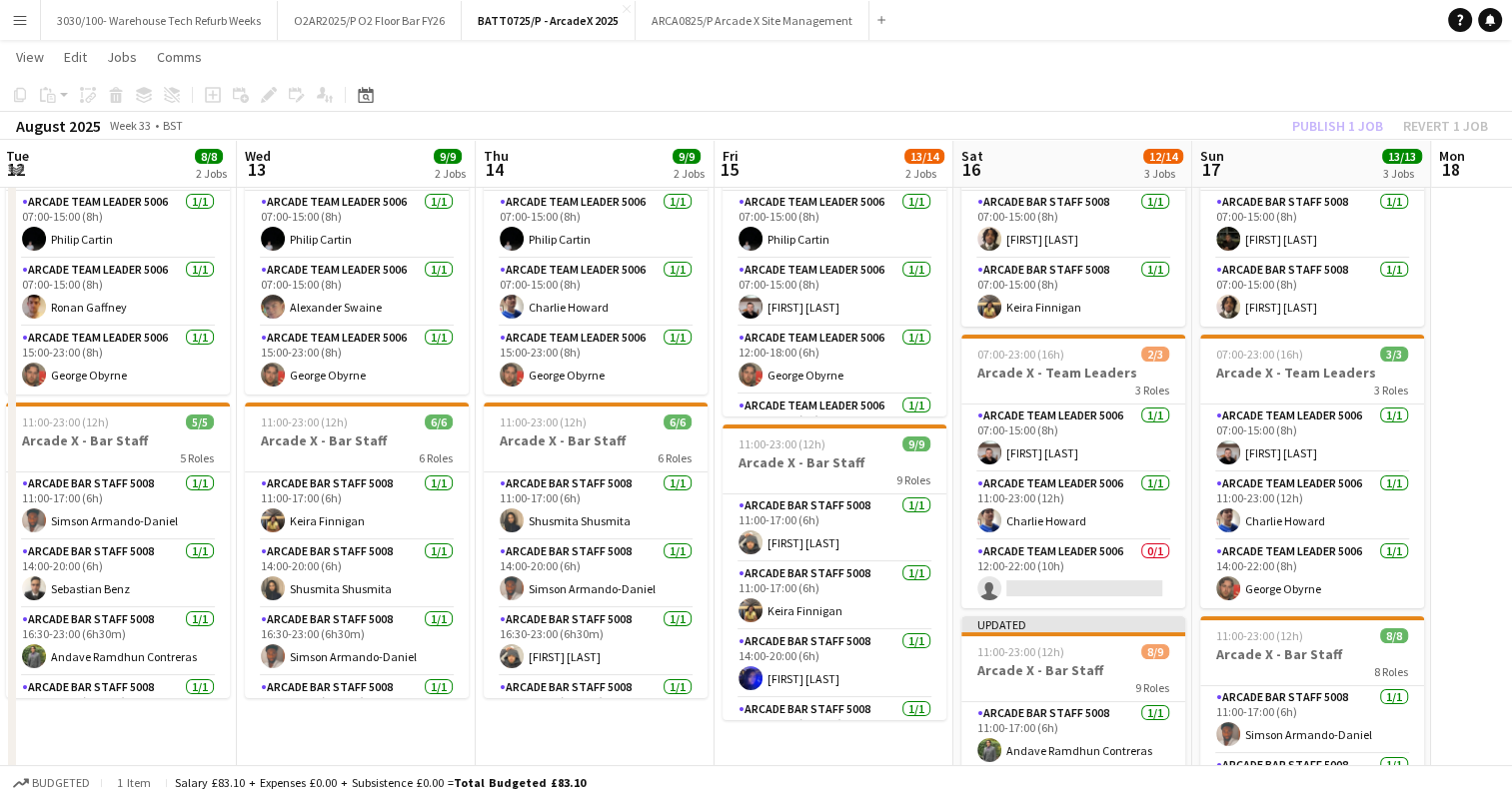 click on "Copy
Paste
Paste   Ctrl+V Paste with crew  Ctrl+Shift+V
Paste linked Job
Delete
Group
Ungroup
Add job
Add linked Job
Edit
Edit linked Job
Applicants
Date picker
AUG 2025 AUG 2025 Monday M Tuesday T Wednesday W Thursday T Friday F Saturday S Sunday S  AUG   1   2   3   4   5   6   7   8   9   10   11   12   13   14   15   16   17   18   19   20   21   22   23   24   25   26   27   28   29   30   31
Comparison range
Comparison range
Today" 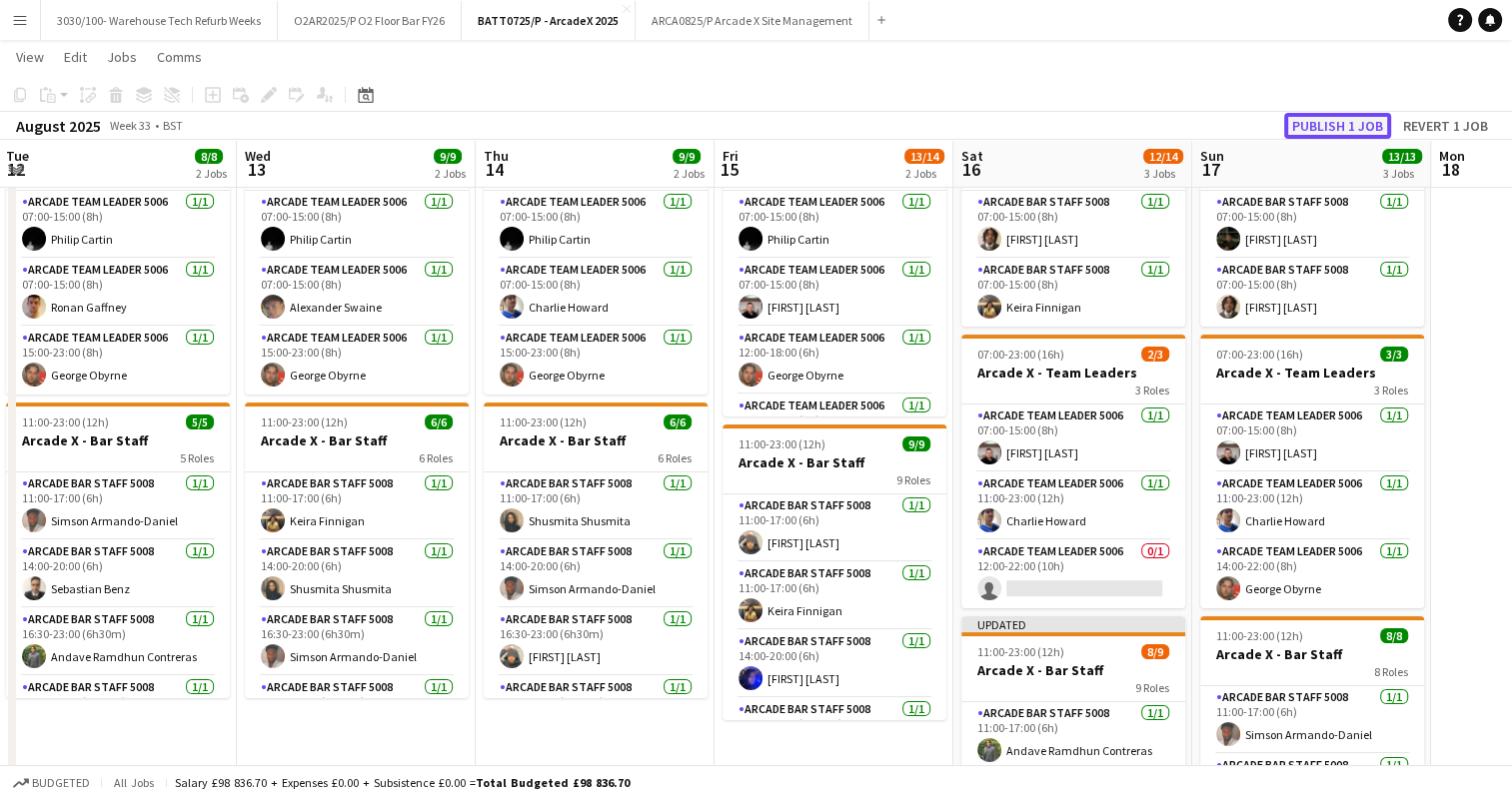 click on "Publish 1 job" 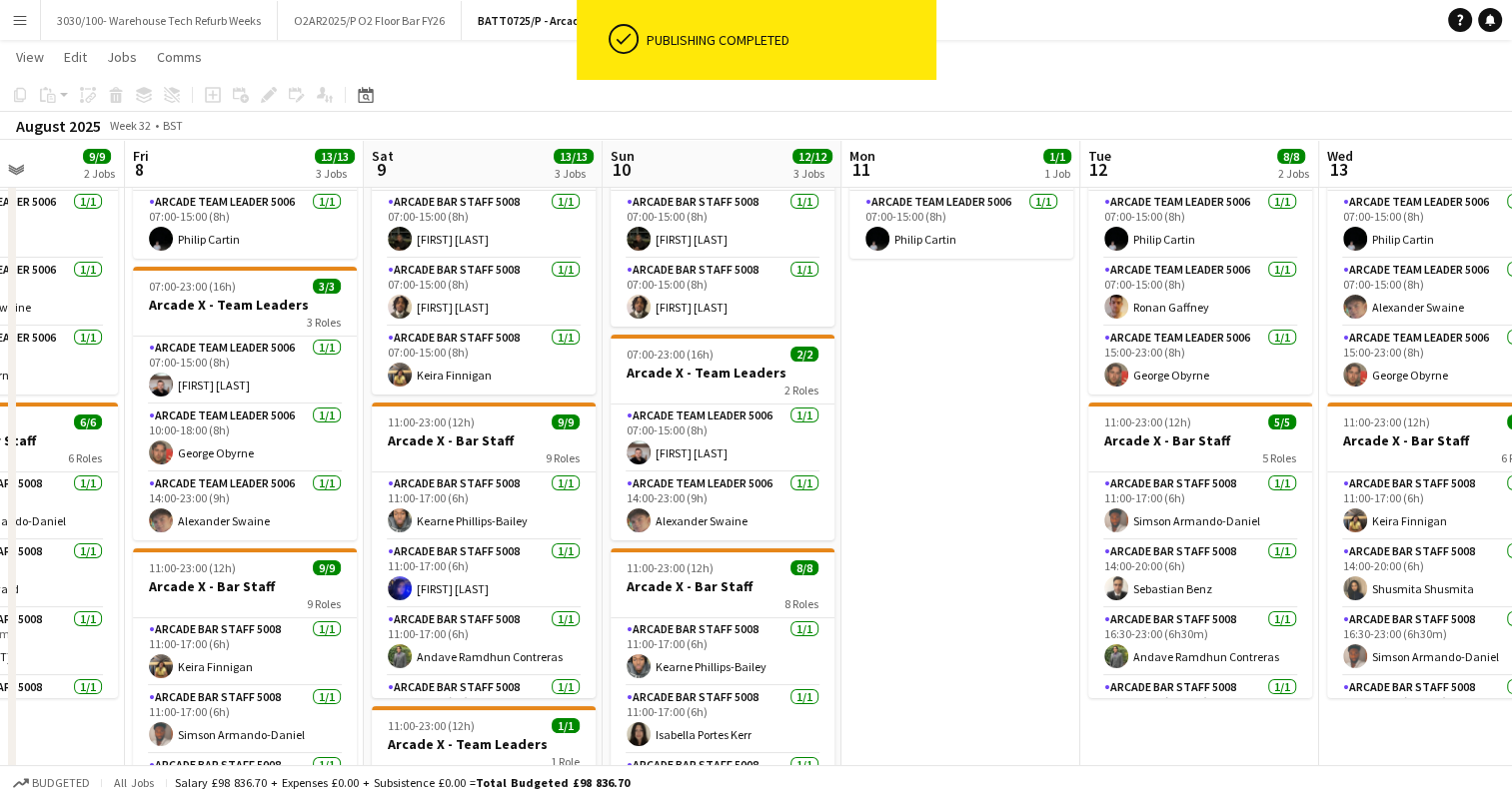 drag, startPoint x: 322, startPoint y: 378, endPoint x: 1530, endPoint y: 307, distance: 1210.085 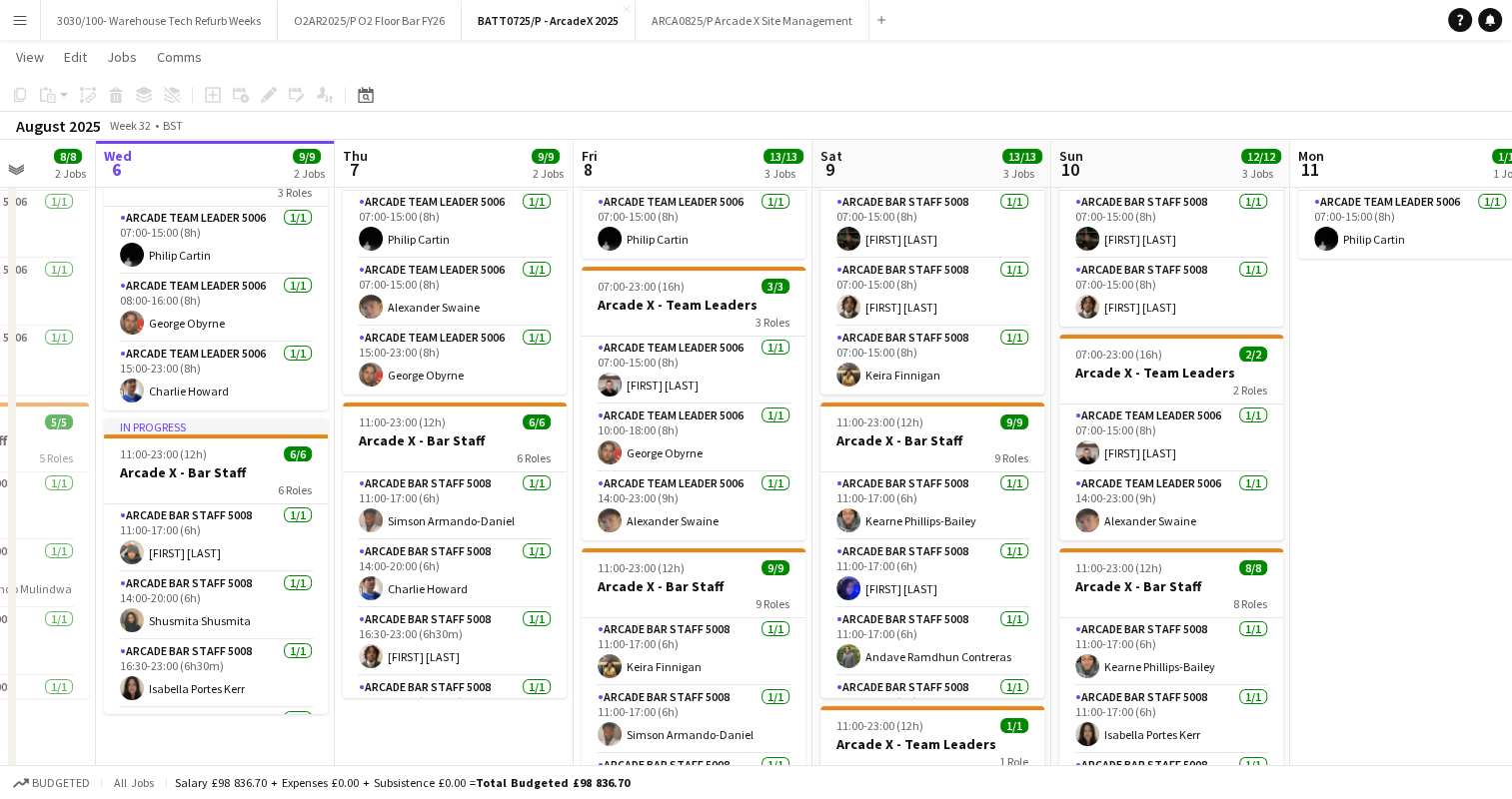 drag, startPoint x: 506, startPoint y: 359, endPoint x: 887, endPoint y: 369, distance: 381.13121 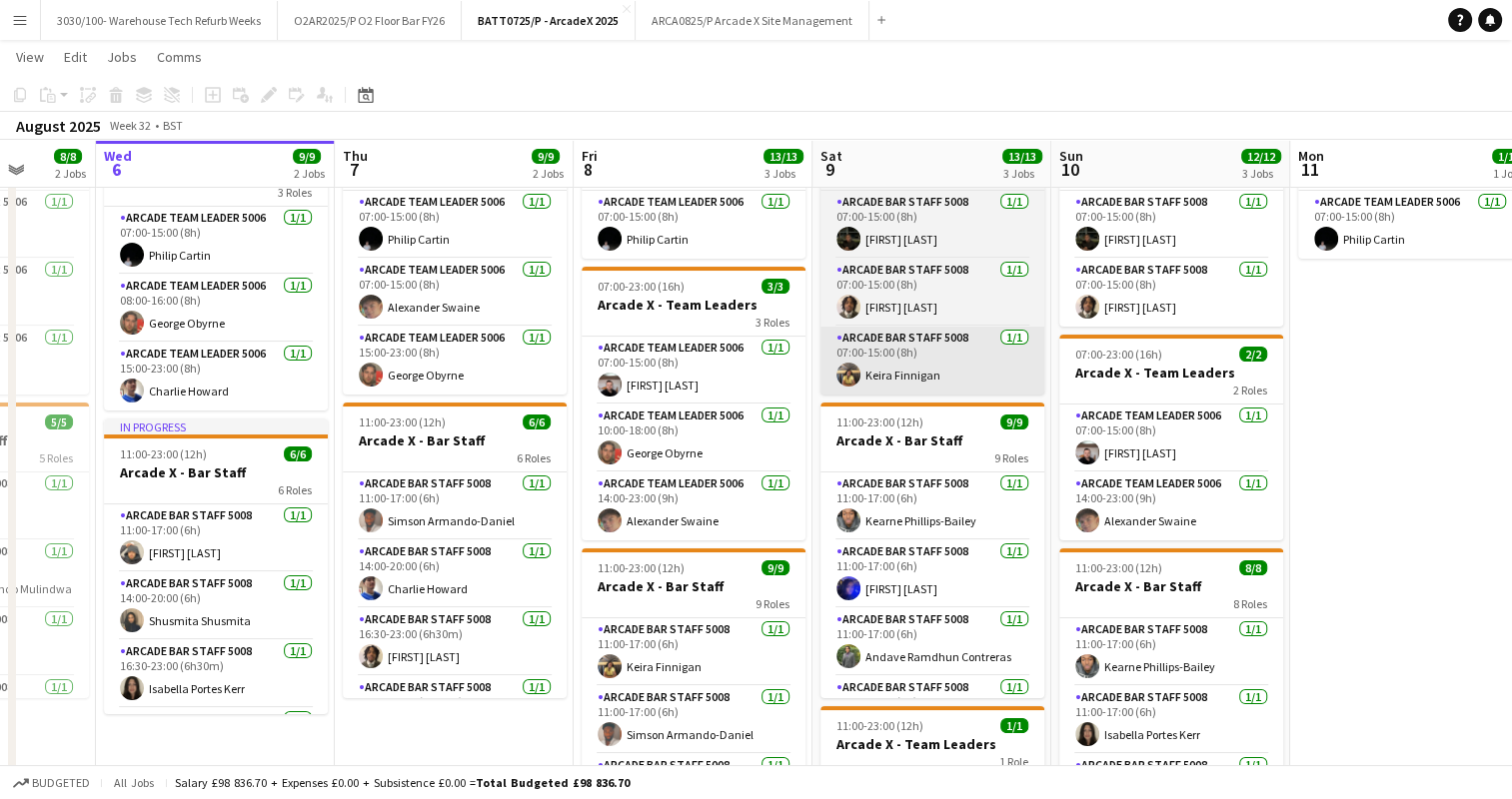 scroll, scrollTop: 0, scrollLeft: 602, axis: horizontal 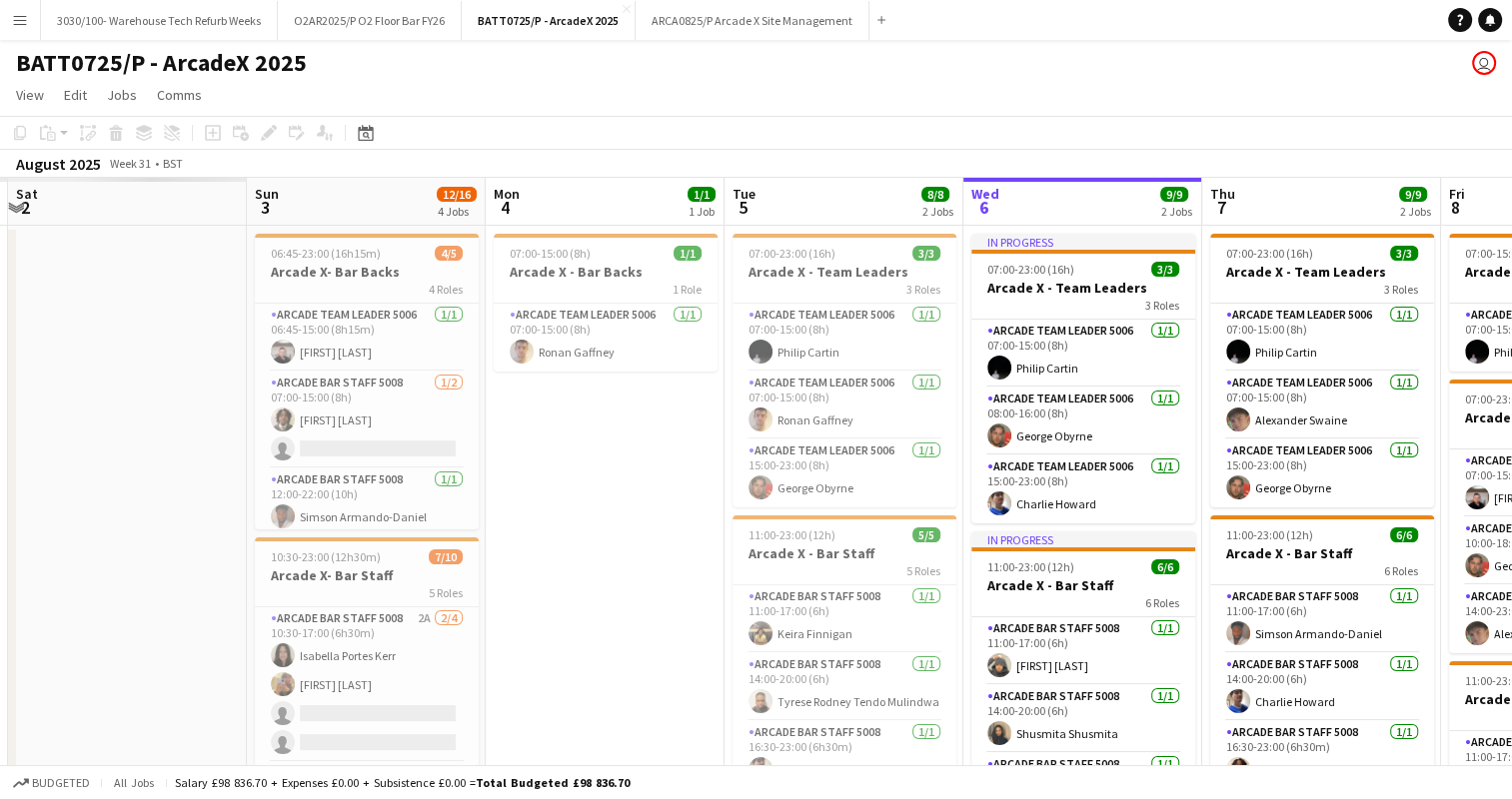 drag, startPoint x: 307, startPoint y: 415, endPoint x: 1080, endPoint y: 379, distance: 773.83784 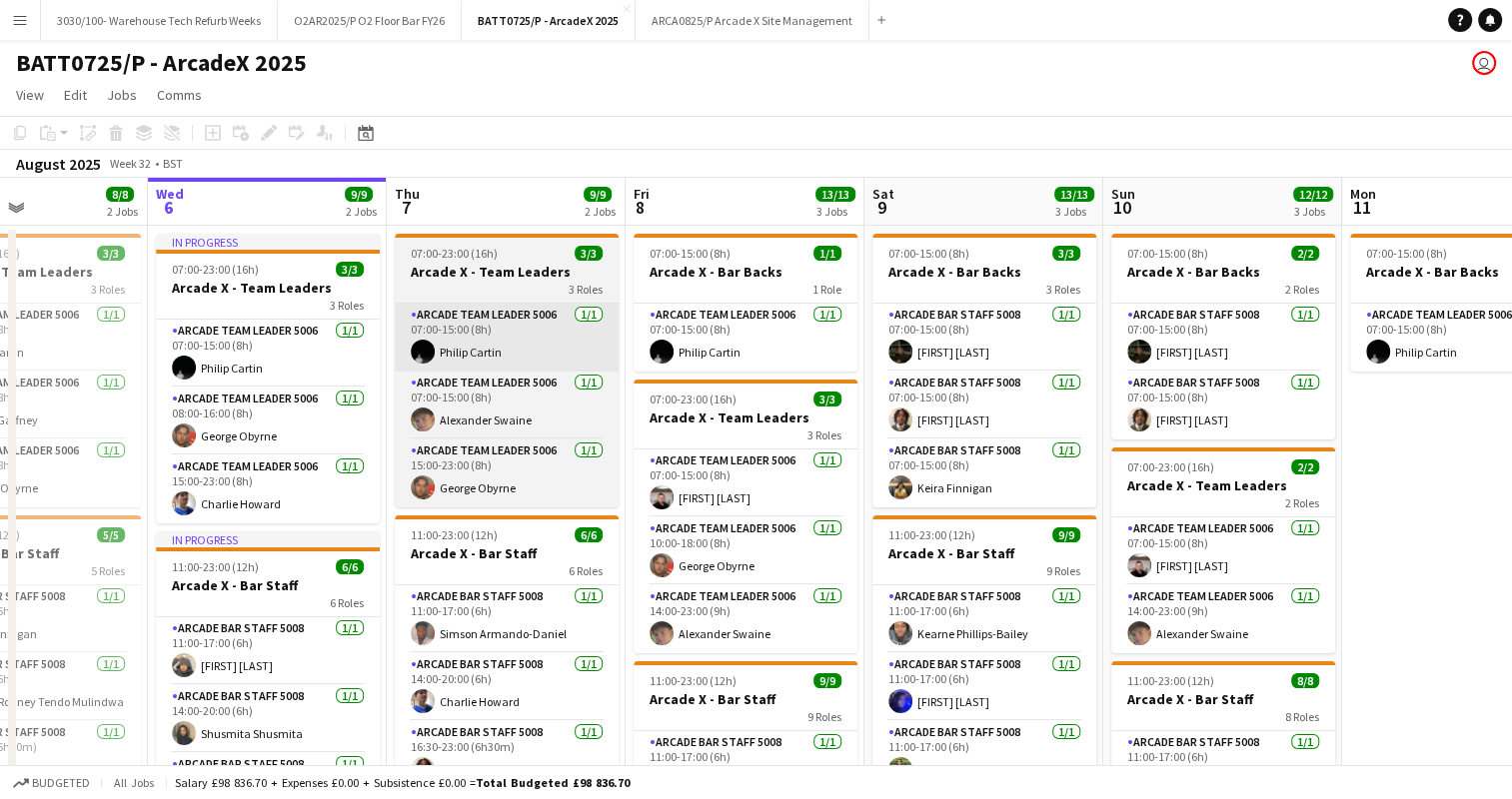 drag, startPoint x: 1147, startPoint y: 370, endPoint x: 467, endPoint y: 370, distance: 680 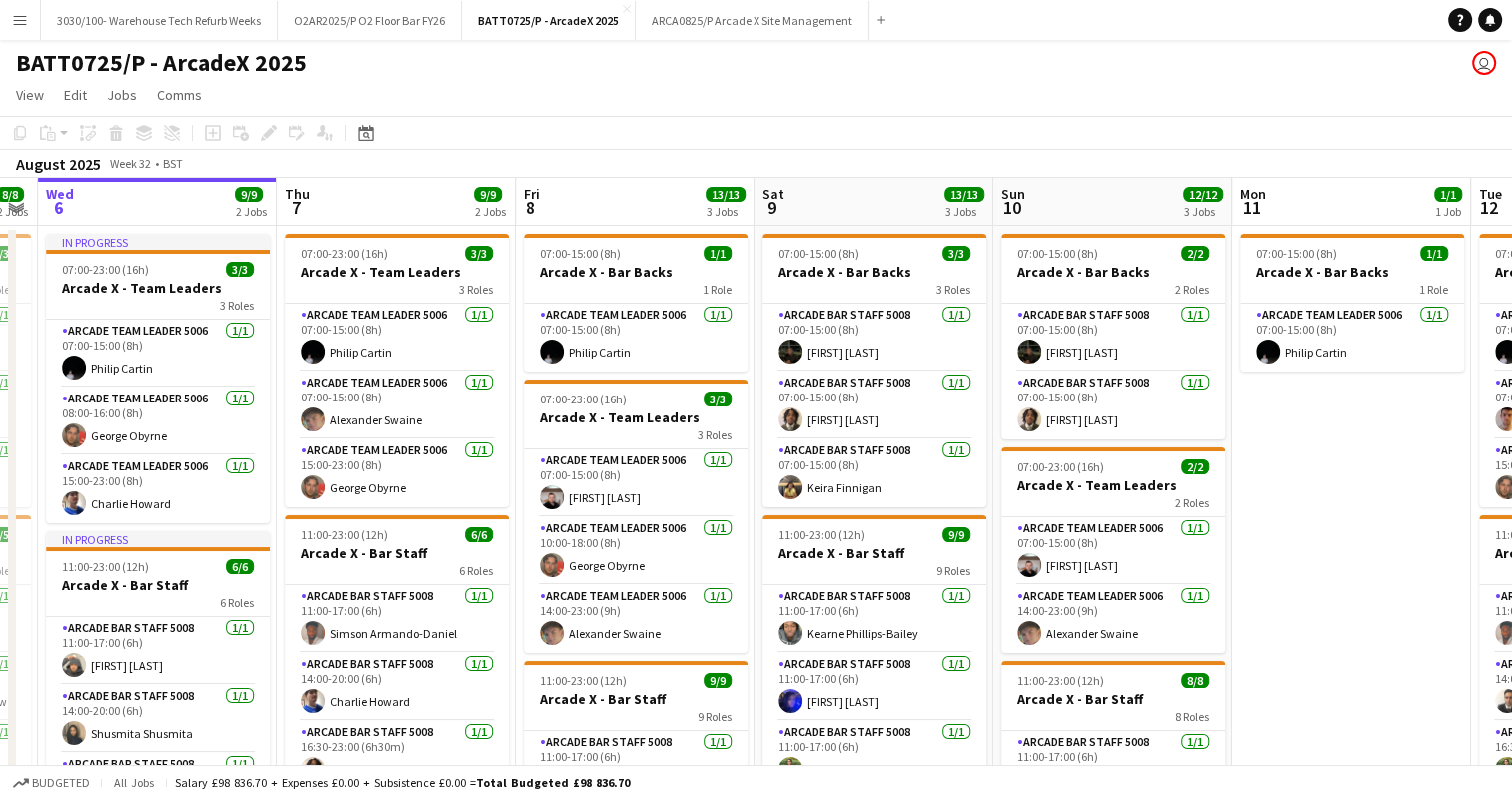 scroll, scrollTop: 0, scrollLeft: 501, axis: horizontal 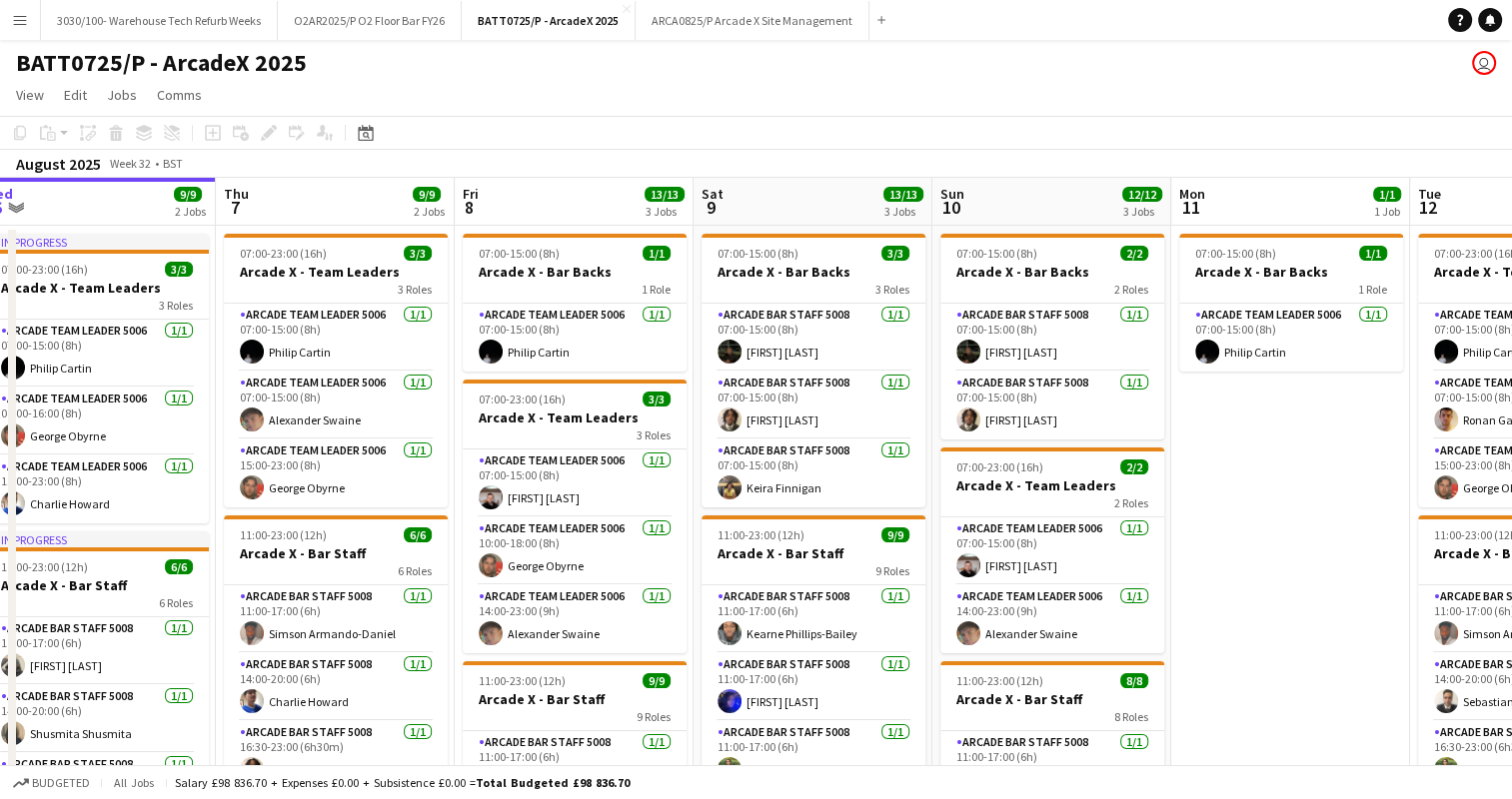 drag, startPoint x: 936, startPoint y: 370, endPoint x: 766, endPoint y: 370, distance: 170 